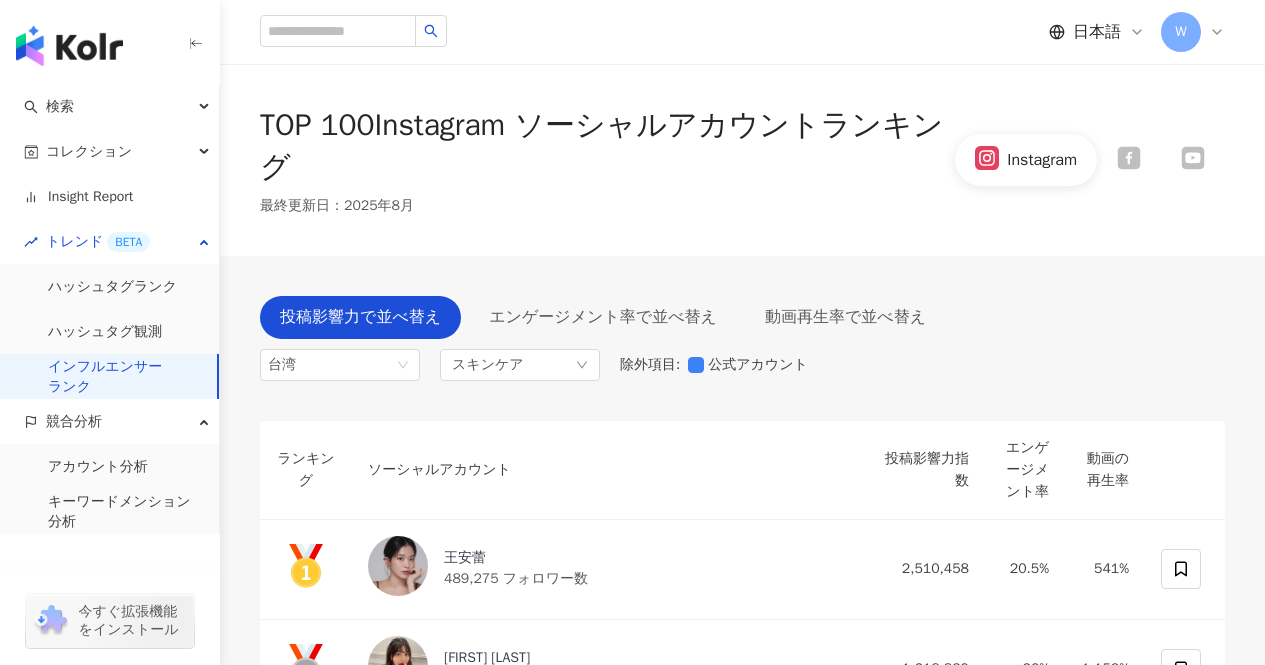 scroll, scrollTop: 538, scrollLeft: 0, axis: vertical 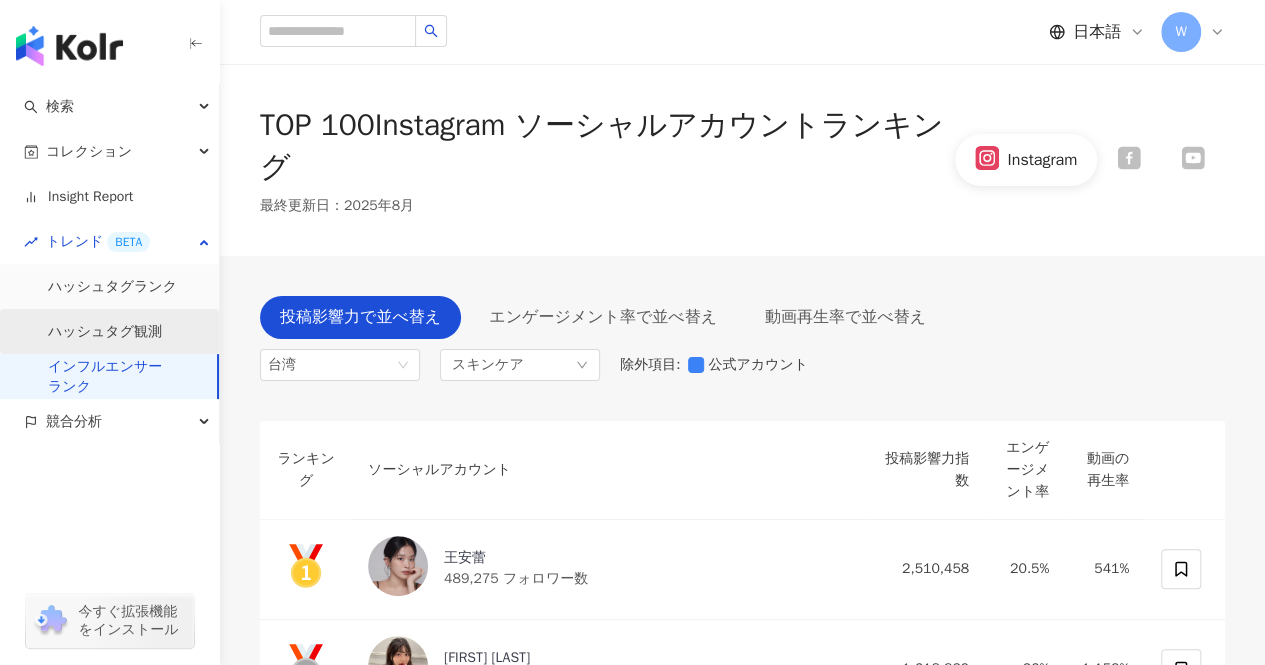 click on "ハッシュタグ観測" at bounding box center [105, 332] 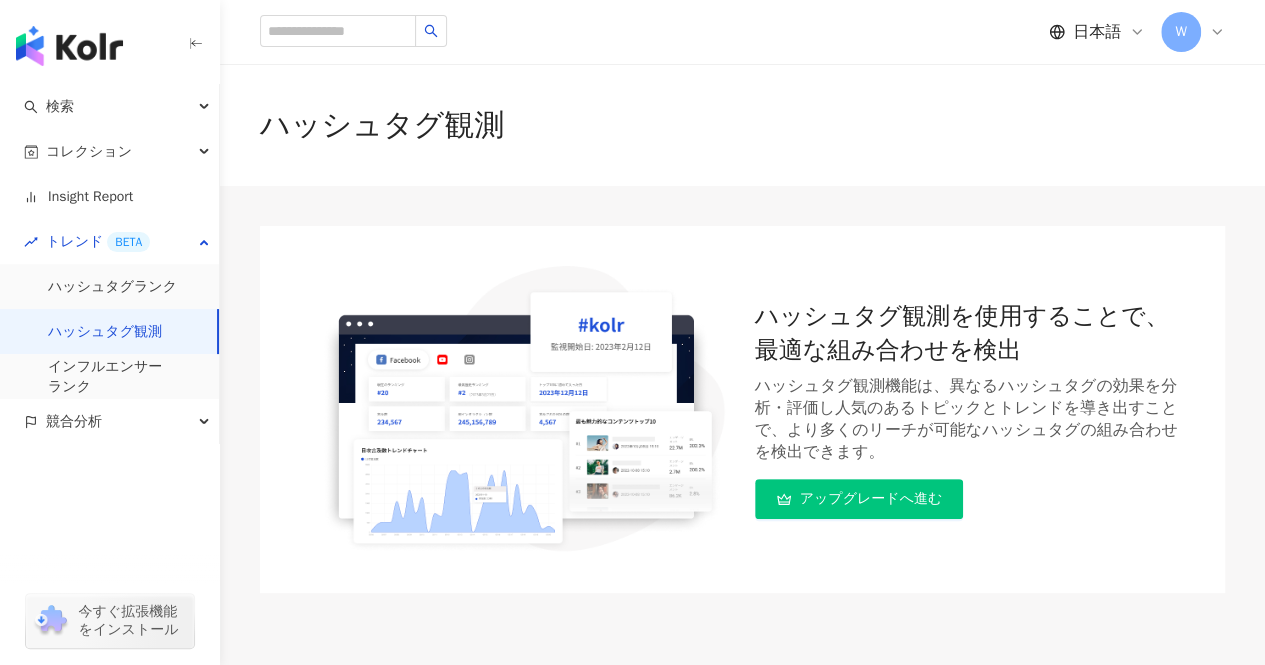 click on "アップグレードへ進む" at bounding box center (871, 499) 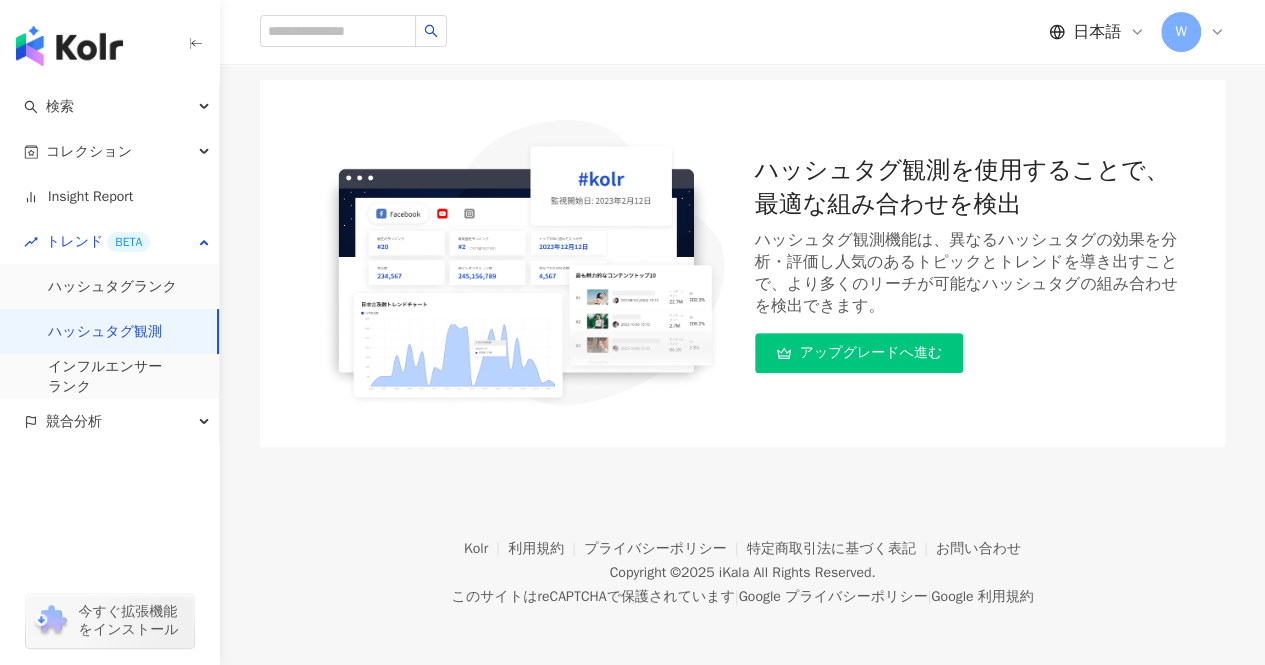 scroll, scrollTop: 149, scrollLeft: 0, axis: vertical 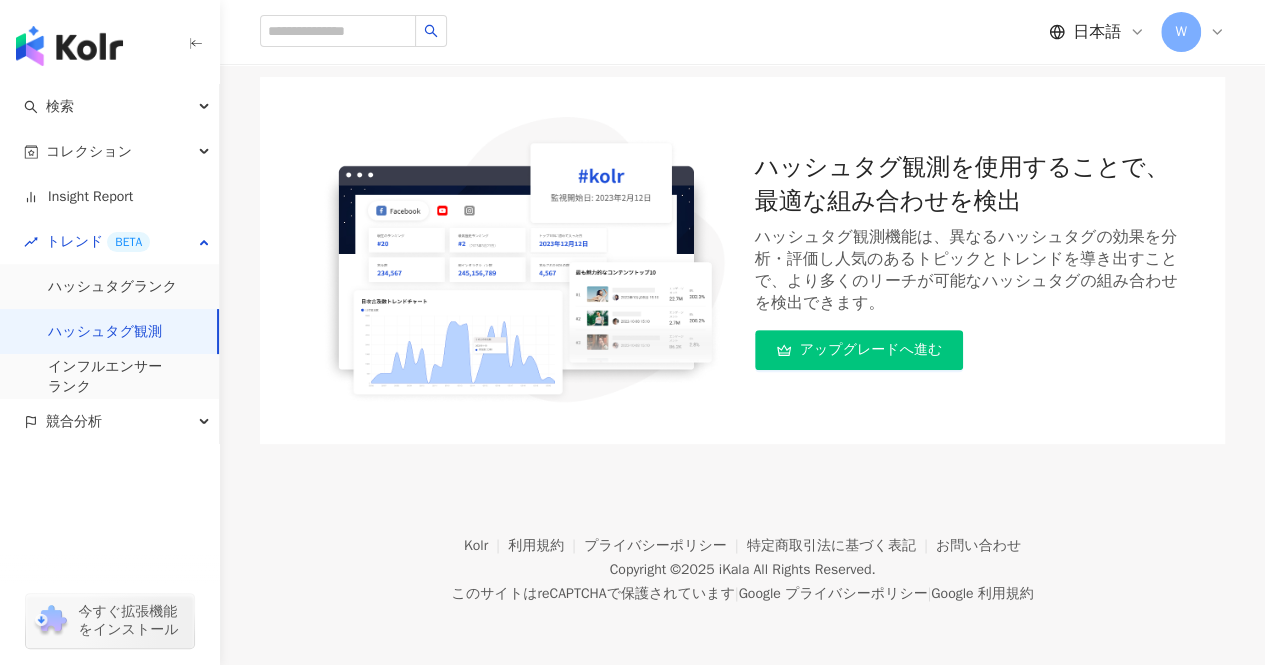 click on "アップグレードへ進む" at bounding box center (859, 350) 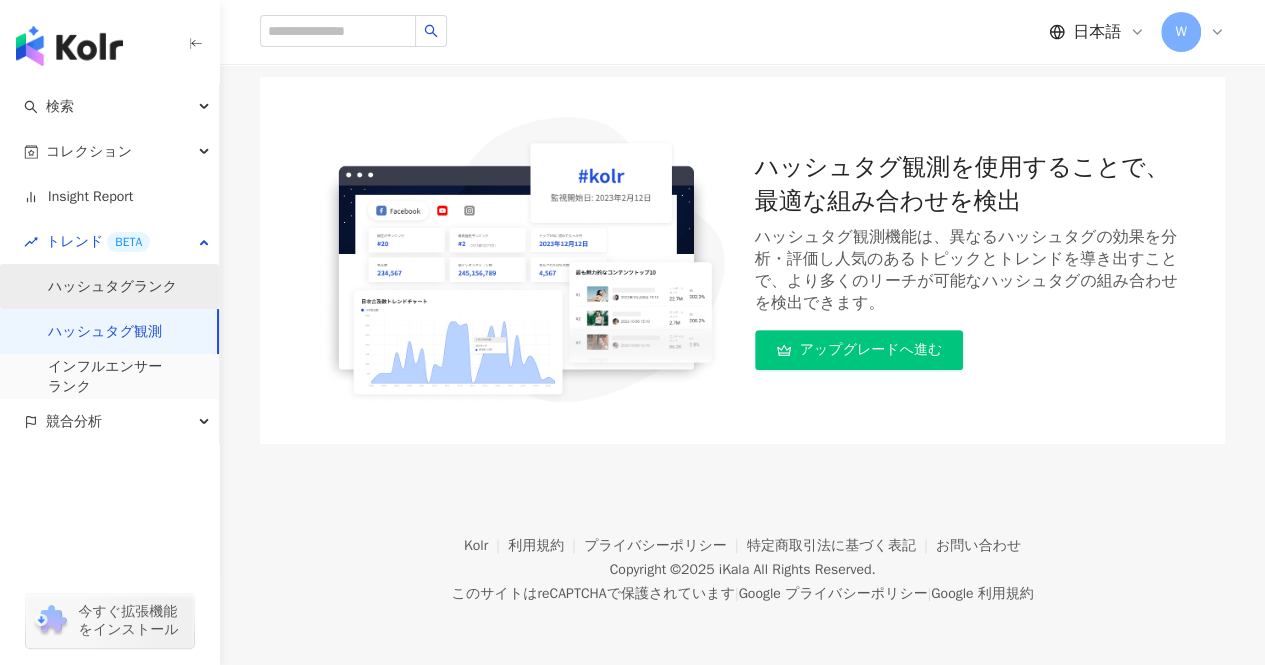 click on "ハッシュタグ観測" at bounding box center [105, 332] 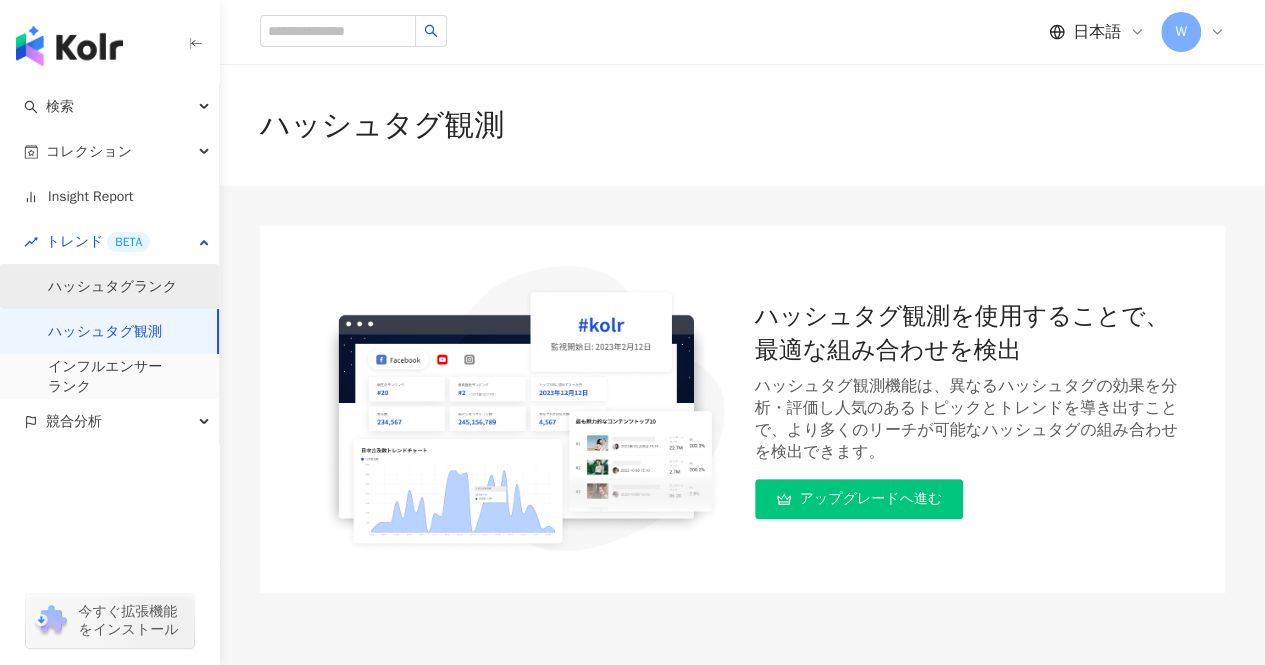 click on "ハッシュタグランク" at bounding box center [112, 287] 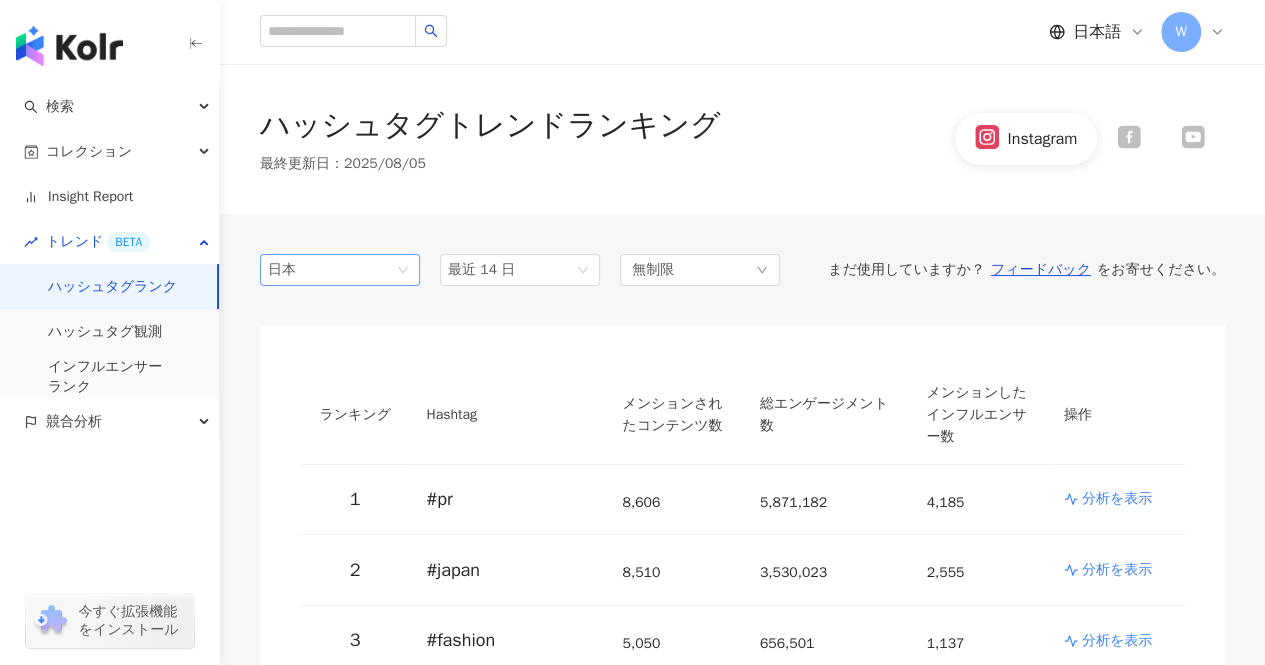 click on "日本" at bounding box center (340, 270) 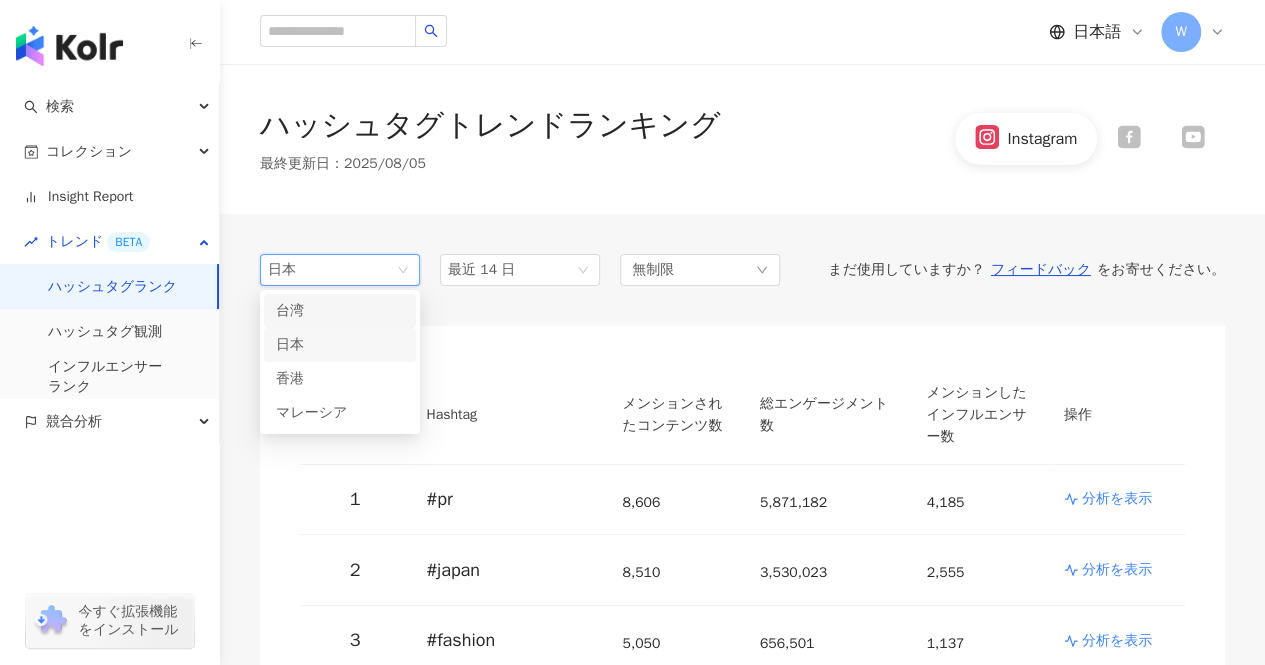 click on "台湾" at bounding box center (340, 311) 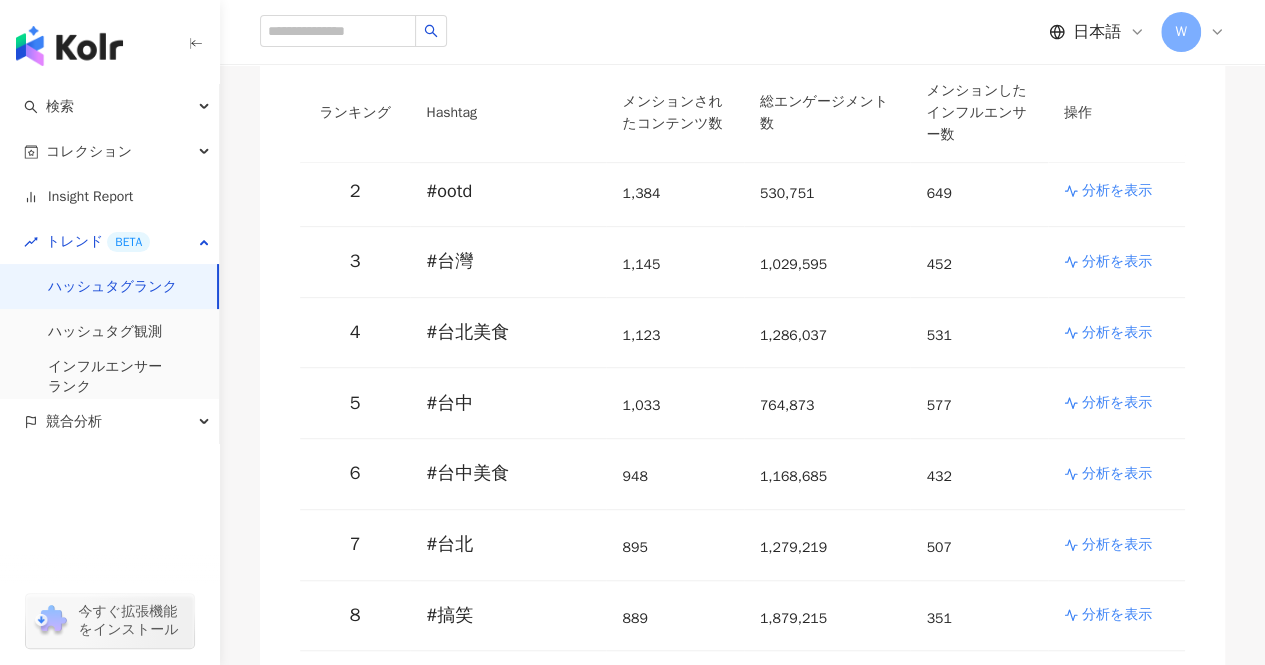 scroll, scrollTop: 400, scrollLeft: 0, axis: vertical 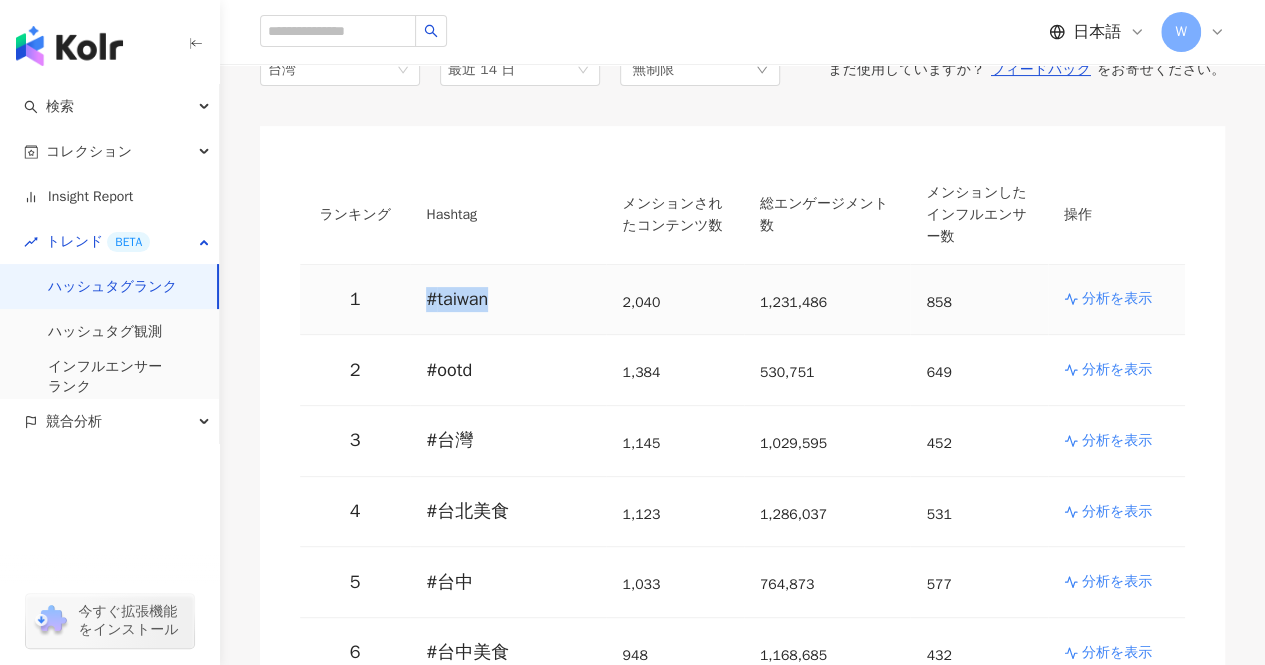 drag, startPoint x: 501, startPoint y: 269, endPoint x: 402, endPoint y: 273, distance: 99.08077 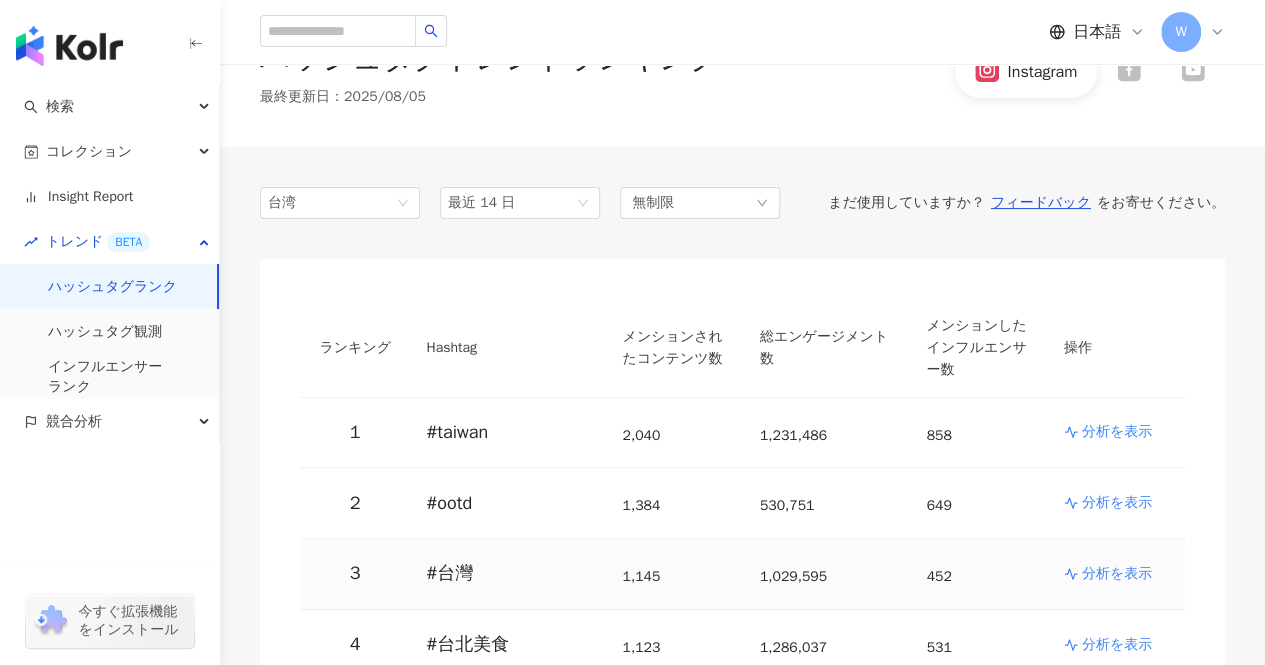 scroll, scrollTop: 0, scrollLeft: 0, axis: both 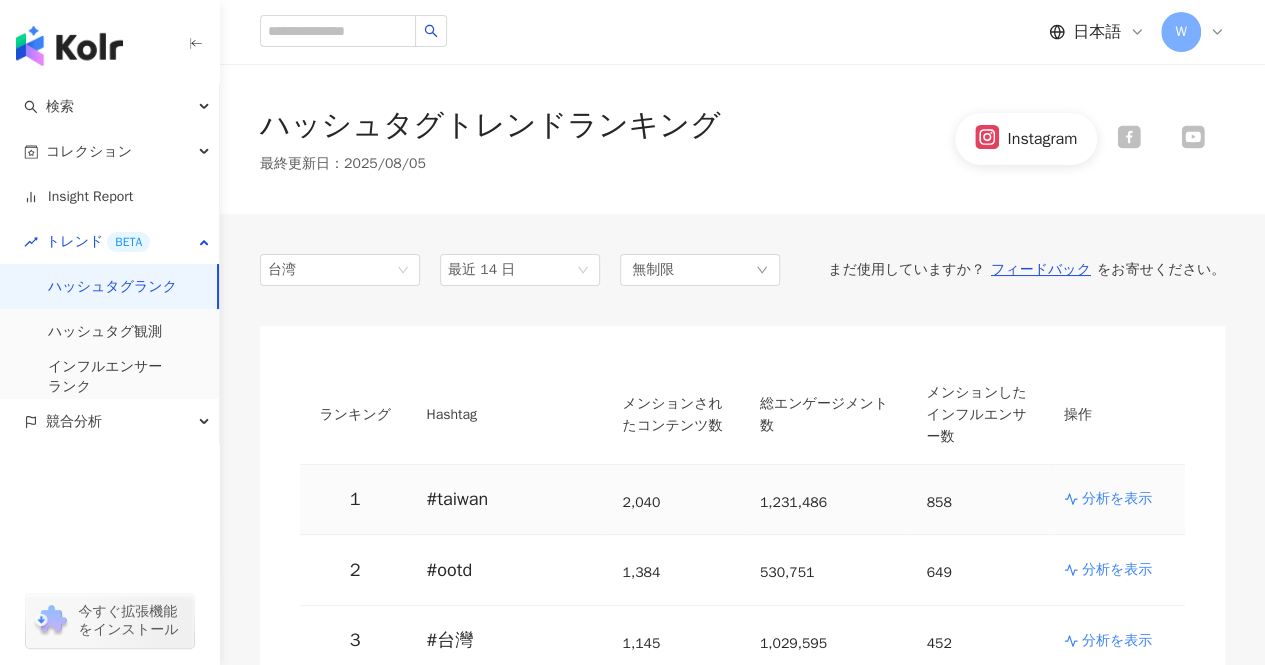click on "分析を表示" at bounding box center [1117, 499] 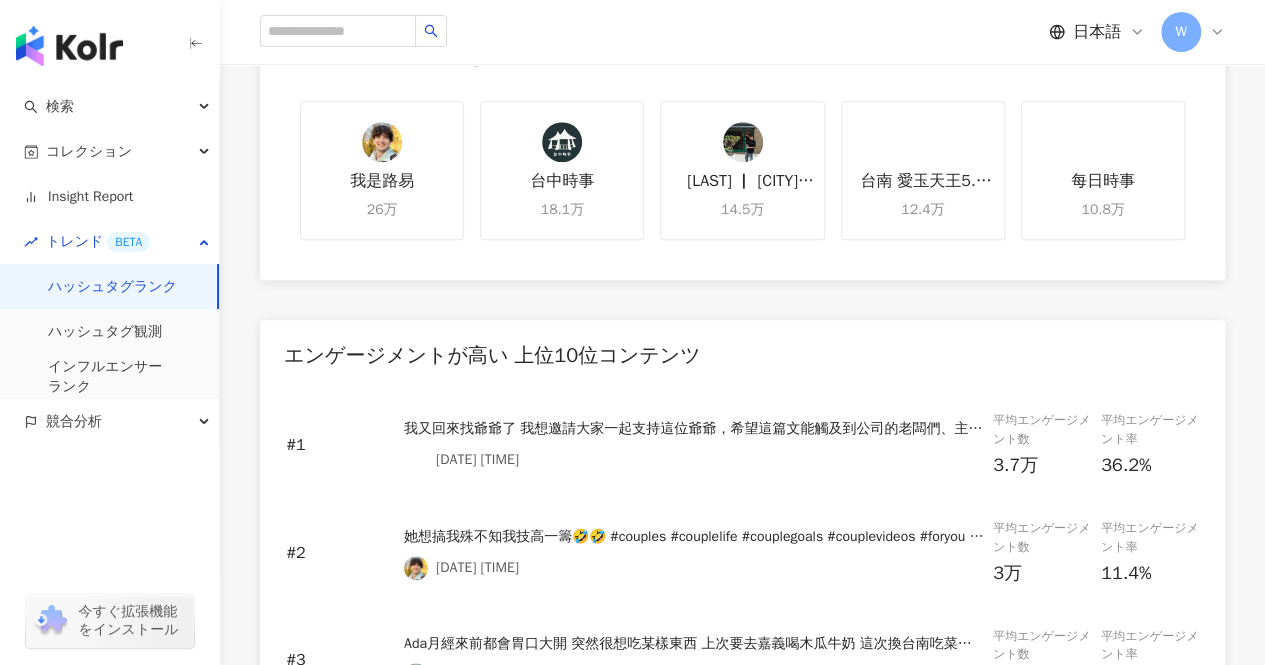 scroll, scrollTop: 0, scrollLeft: 0, axis: both 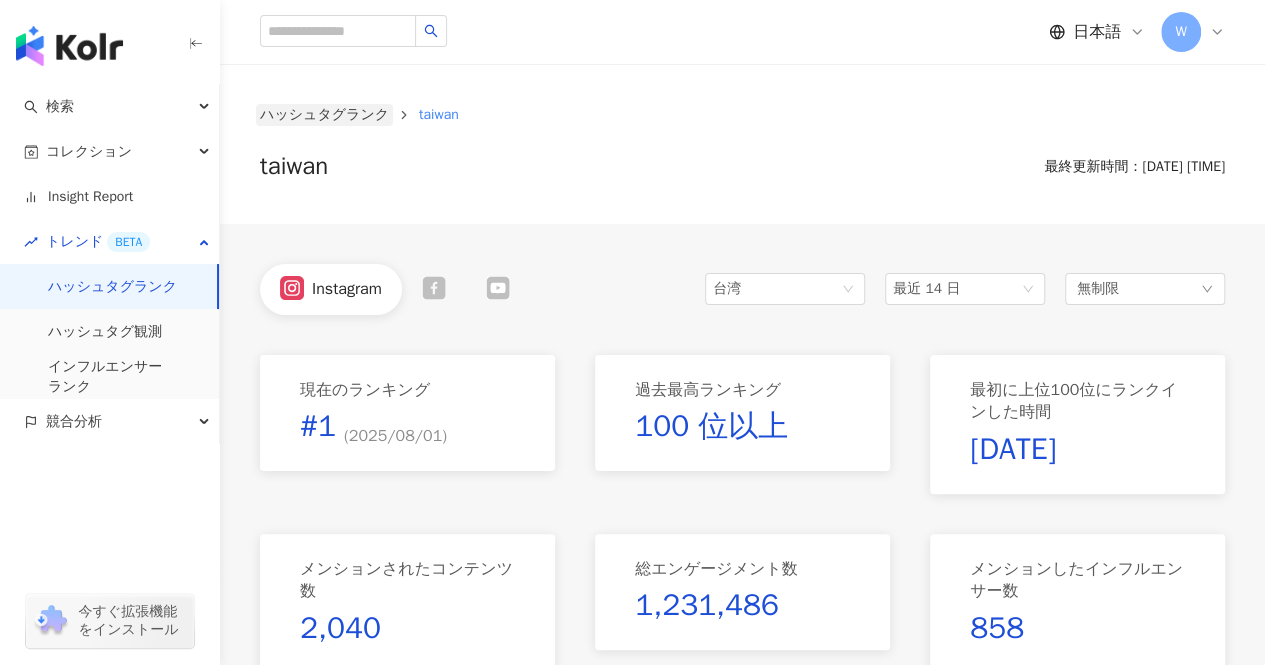 click on "ハッシュタグランク" at bounding box center (324, 115) 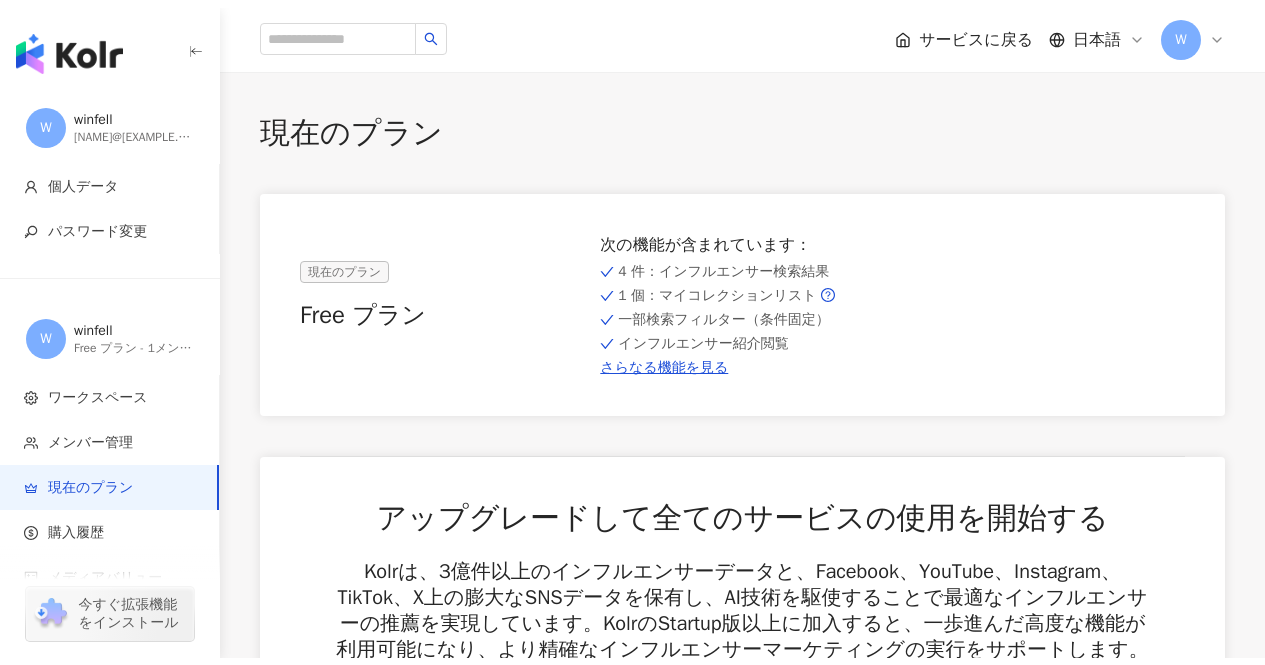 scroll, scrollTop: 0, scrollLeft: 0, axis: both 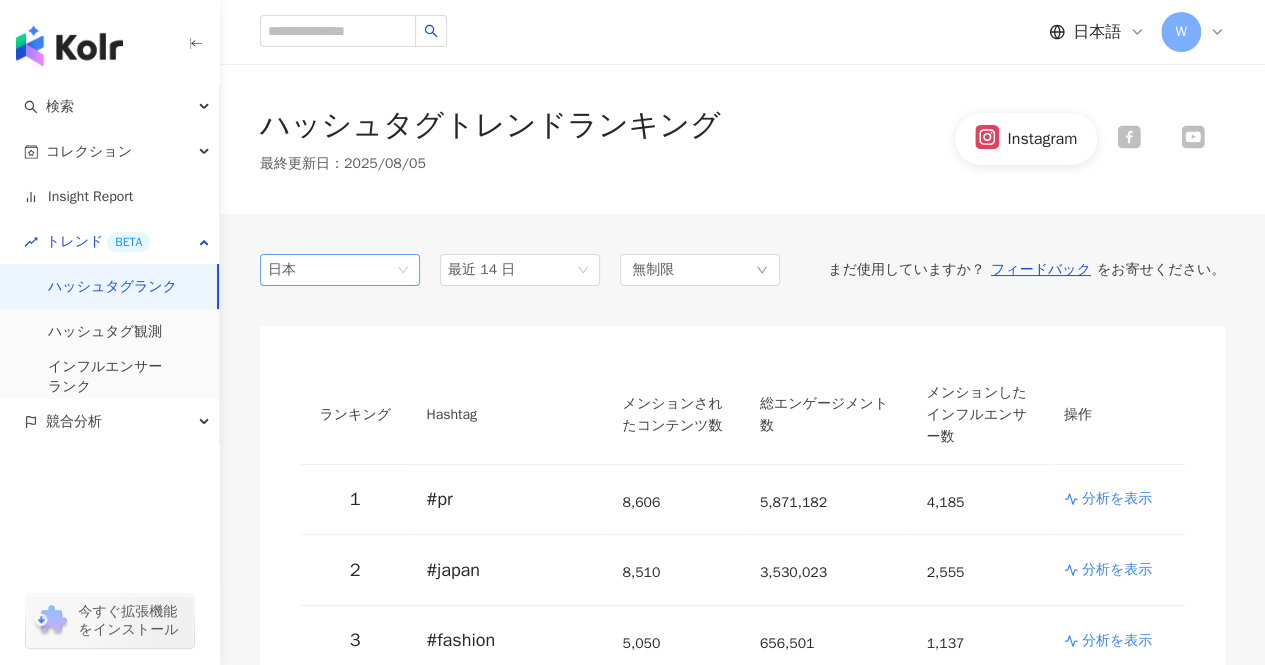 click on "日本" at bounding box center [340, 270] 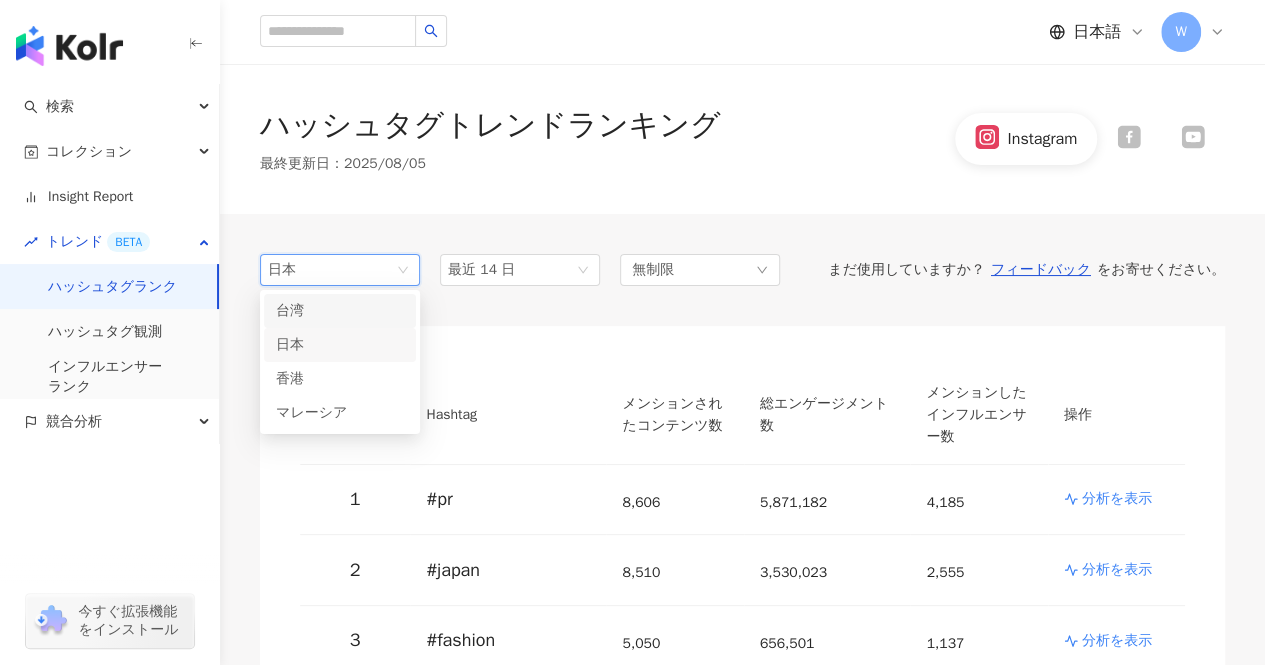 click on "台湾" at bounding box center [340, 311] 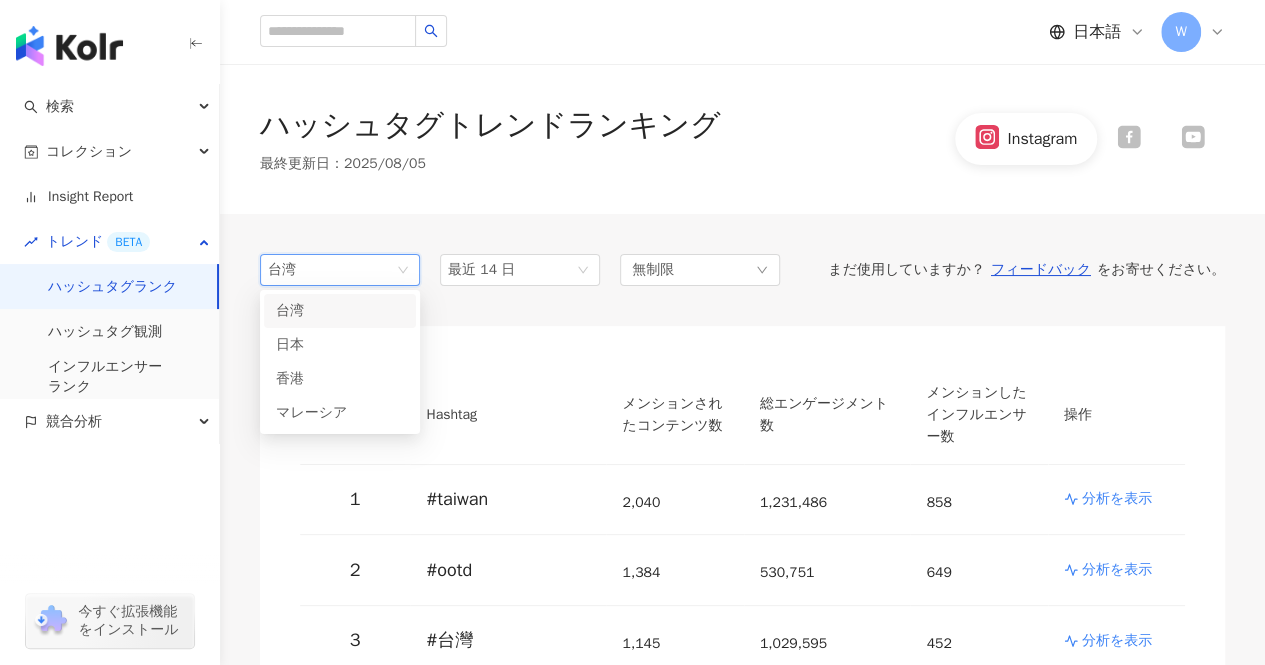 click on "台湾" at bounding box center [340, 270] 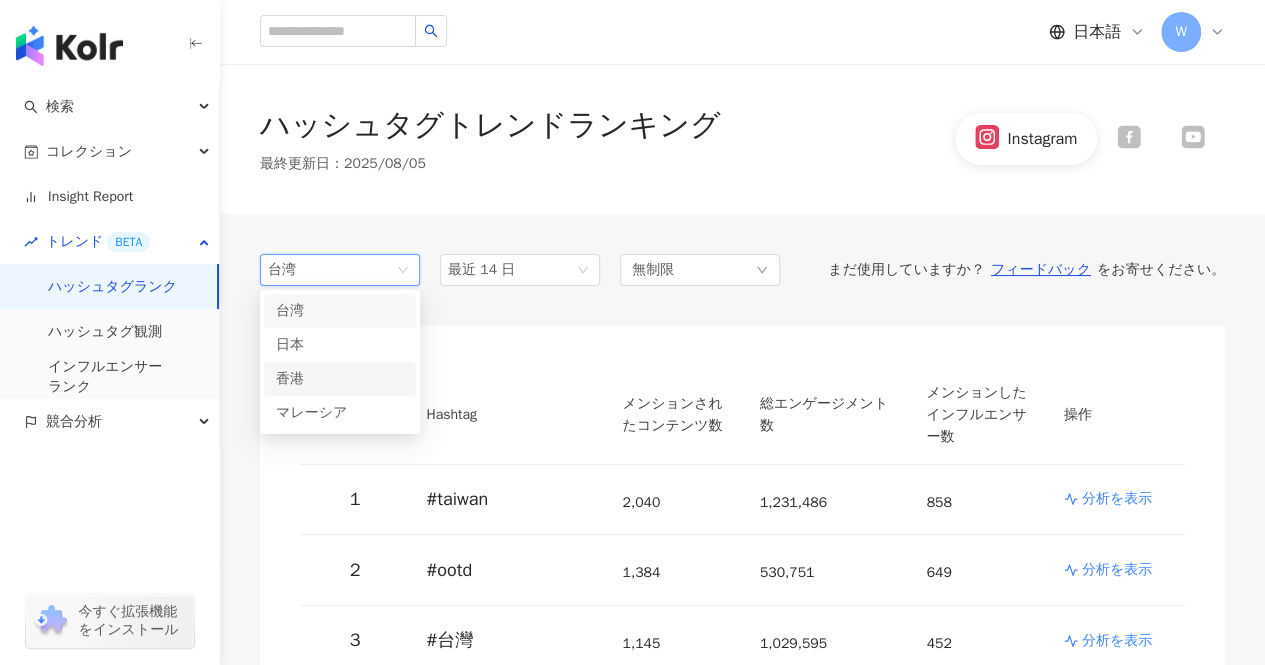 click on "香港" at bounding box center (340, 379) 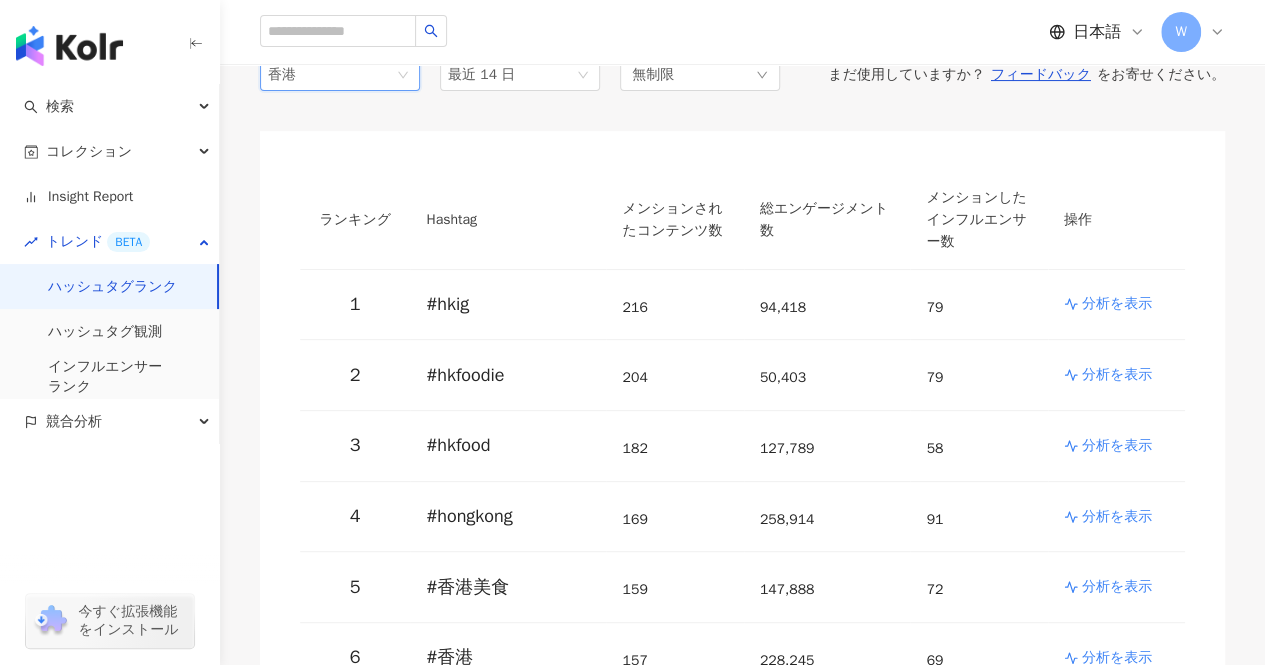 scroll, scrollTop: 0, scrollLeft: 0, axis: both 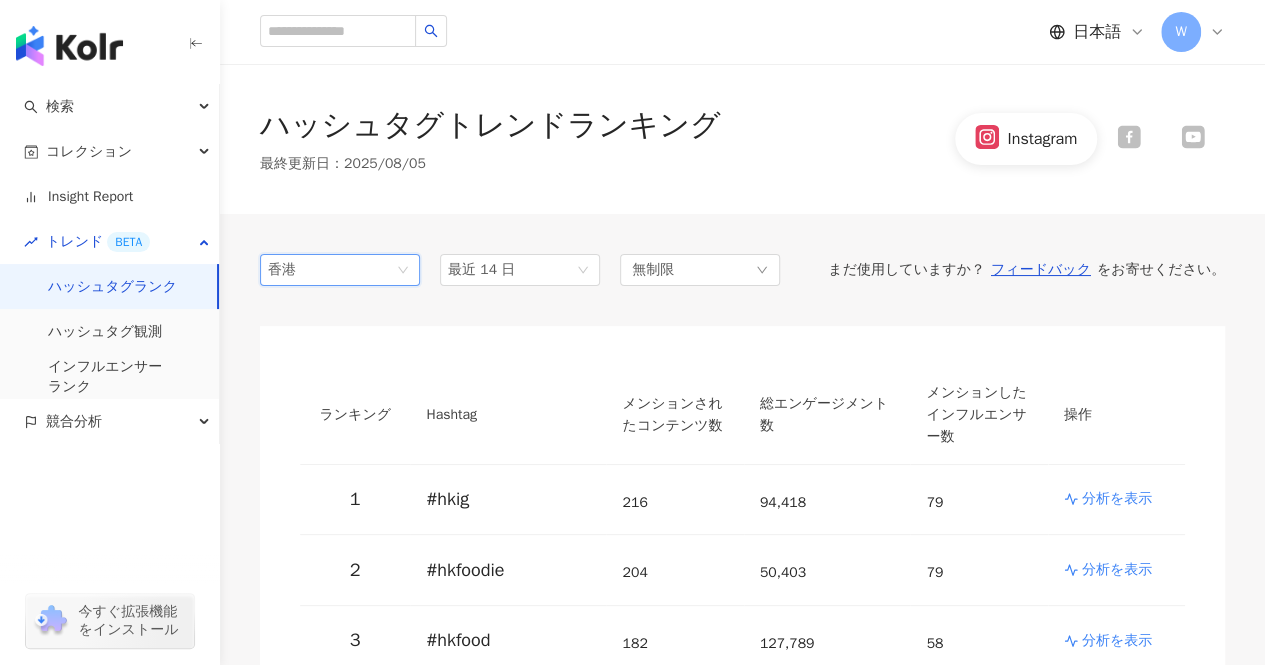 click on "香港" at bounding box center [340, 270] 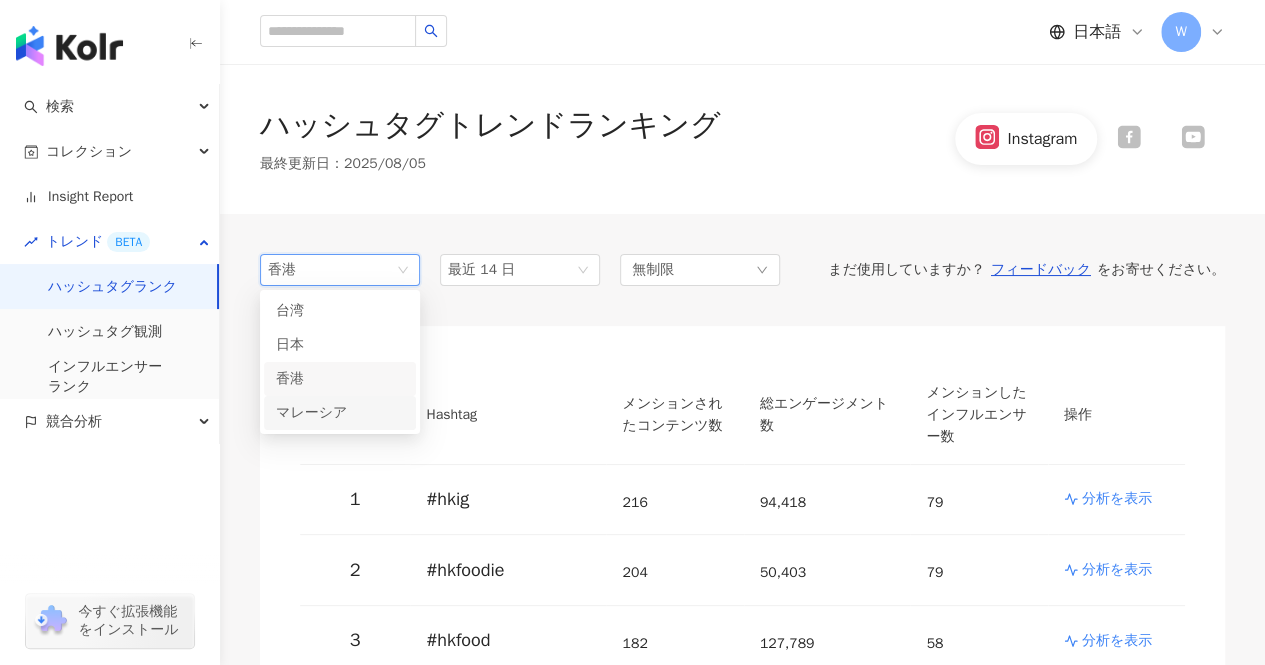 click on "マレーシア" at bounding box center (340, 413) 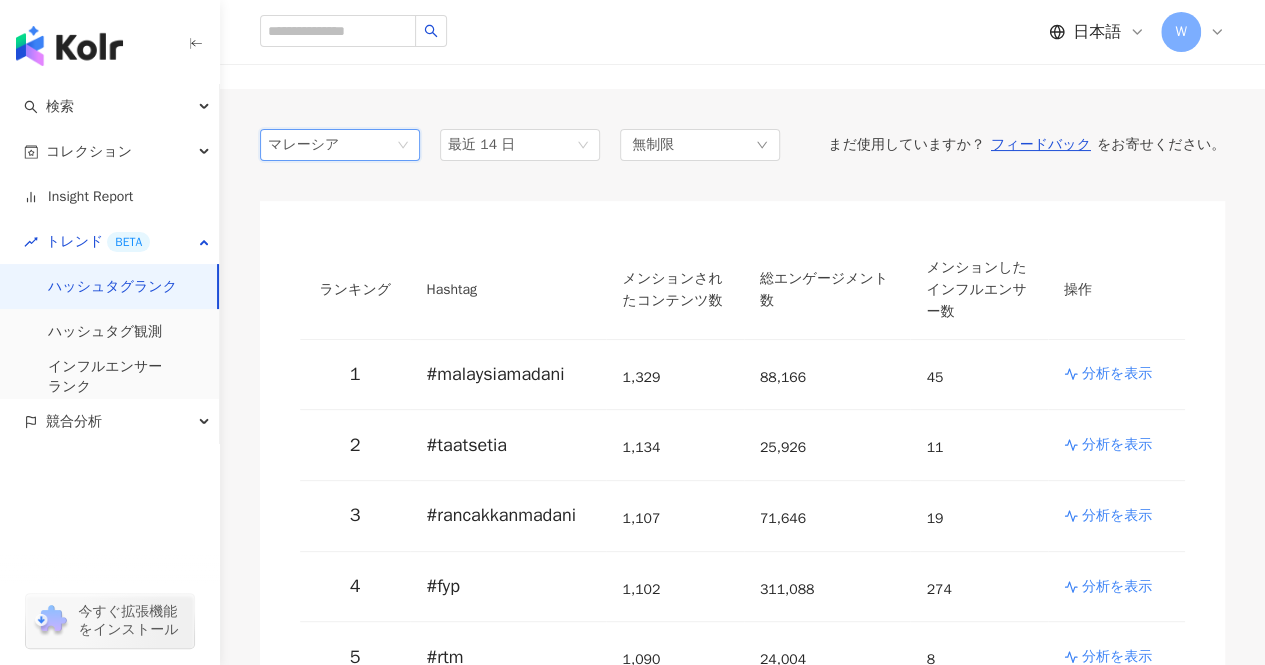 scroll, scrollTop: 0, scrollLeft: 0, axis: both 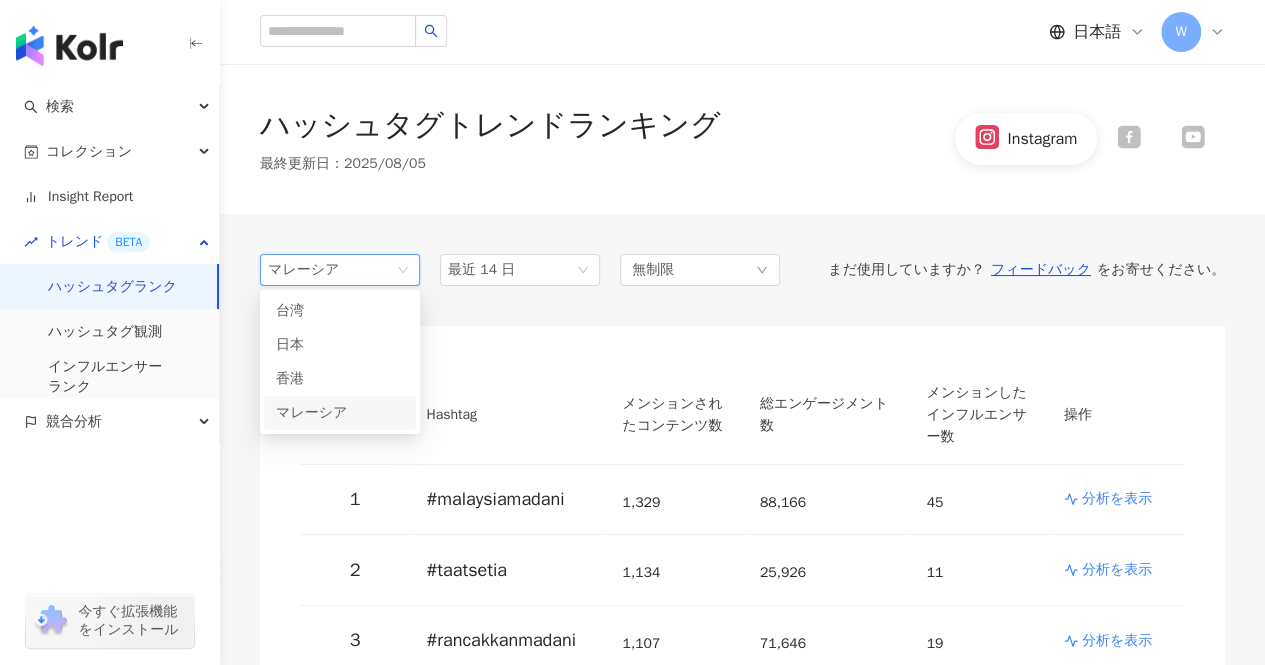 click on "マレーシア" at bounding box center (340, 270) 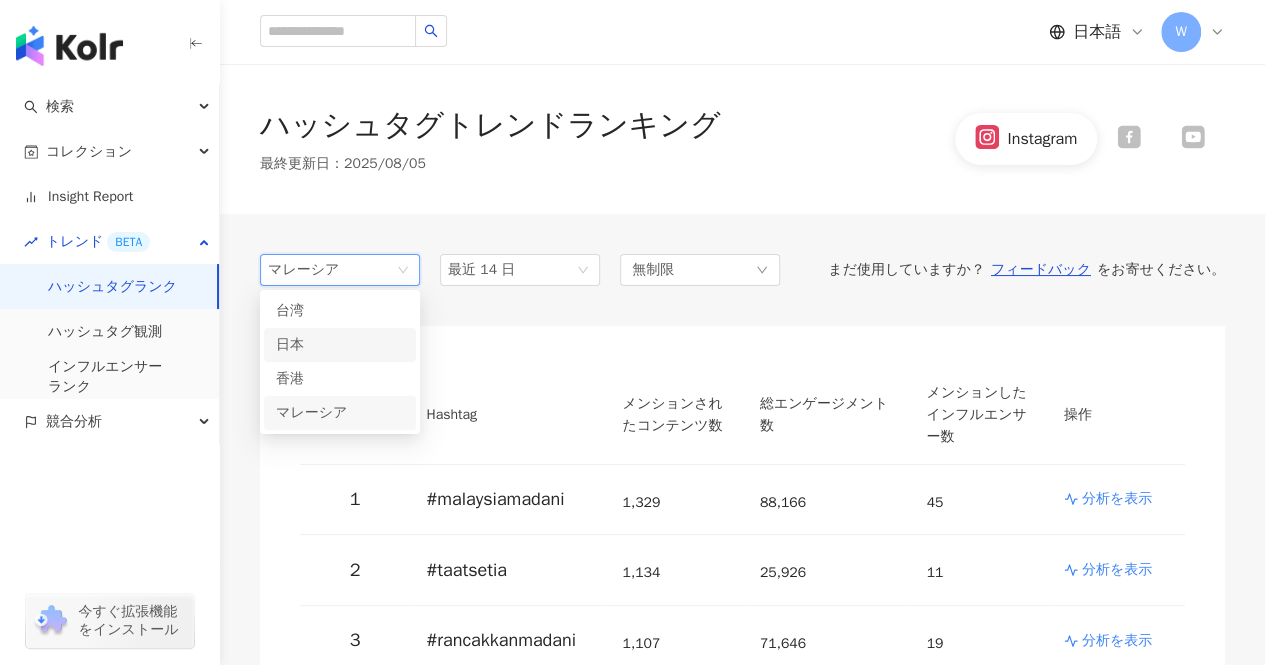 click on "日本" at bounding box center (340, 345) 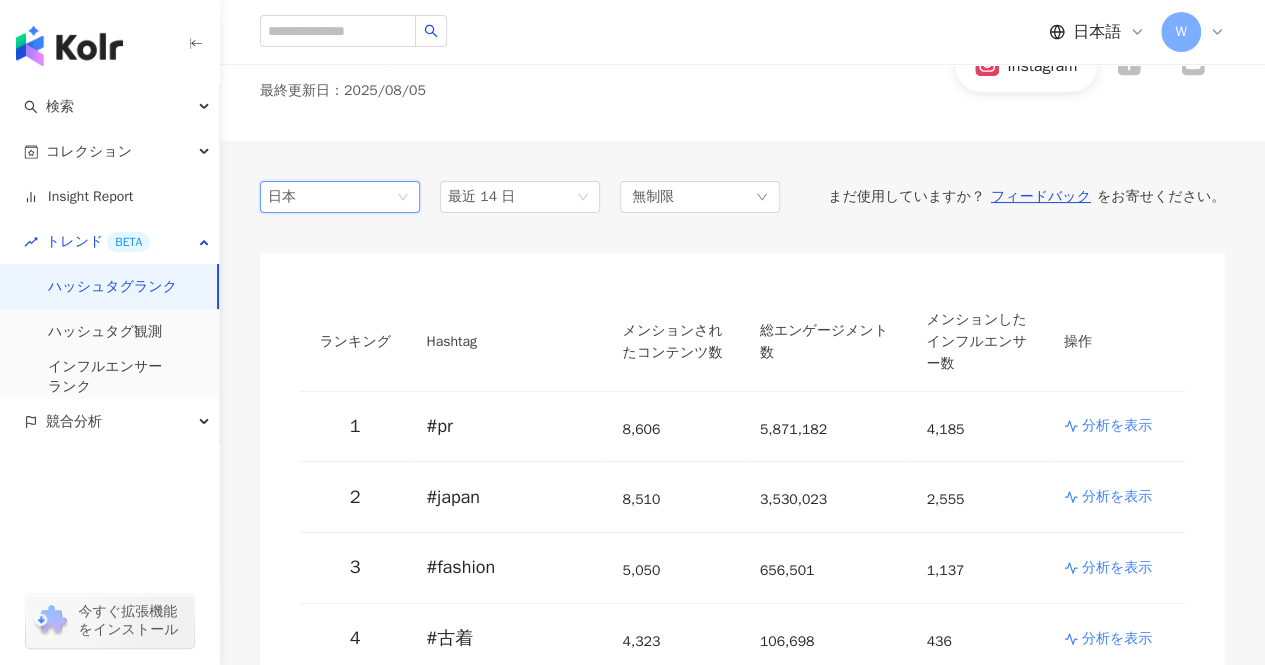 scroll, scrollTop: 200, scrollLeft: 0, axis: vertical 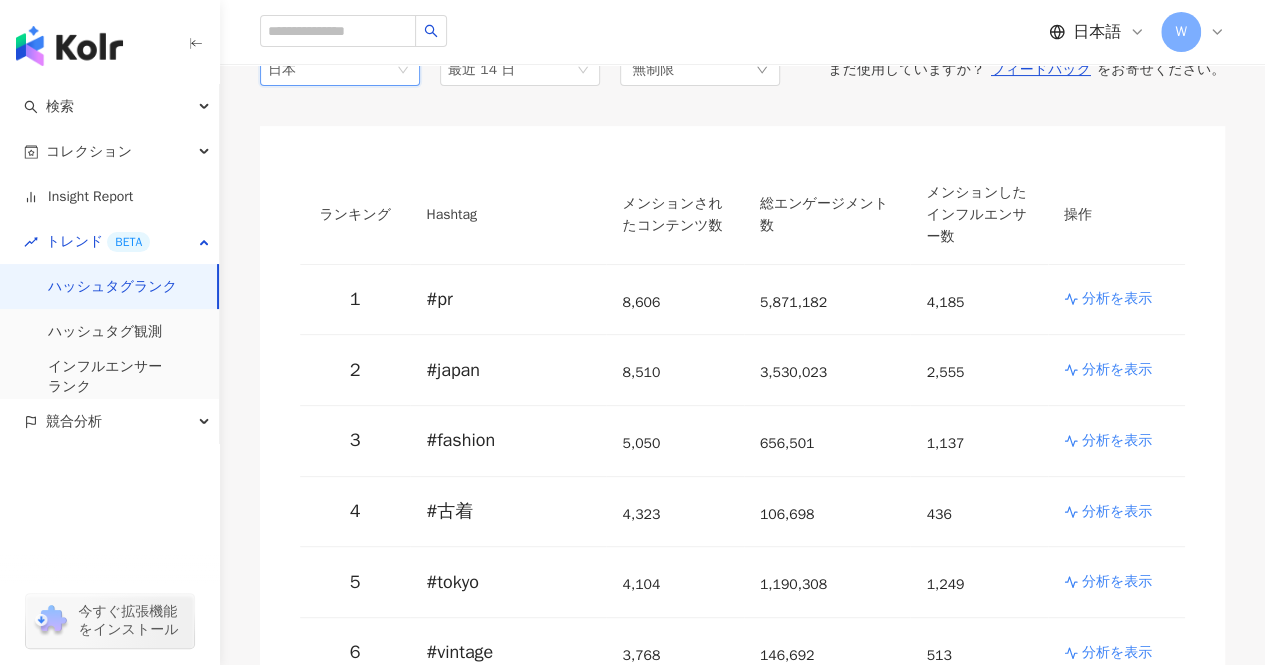 click on "日本" at bounding box center (340, 70) 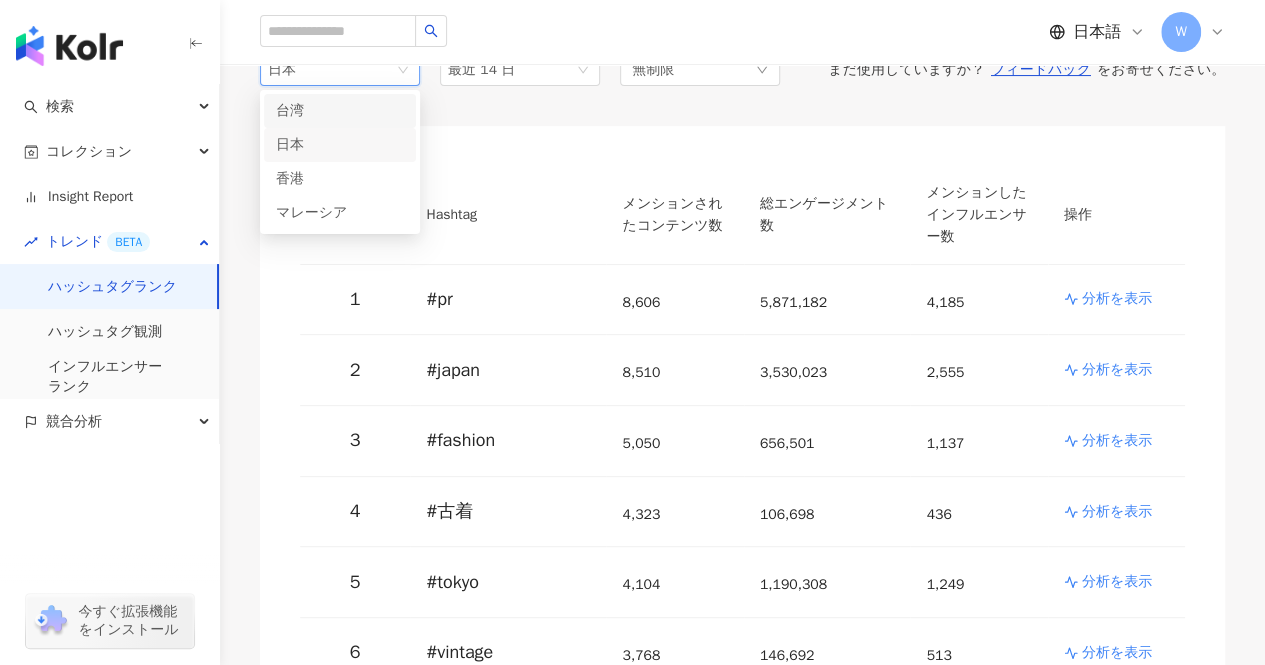 click on "台湾" at bounding box center [340, 111] 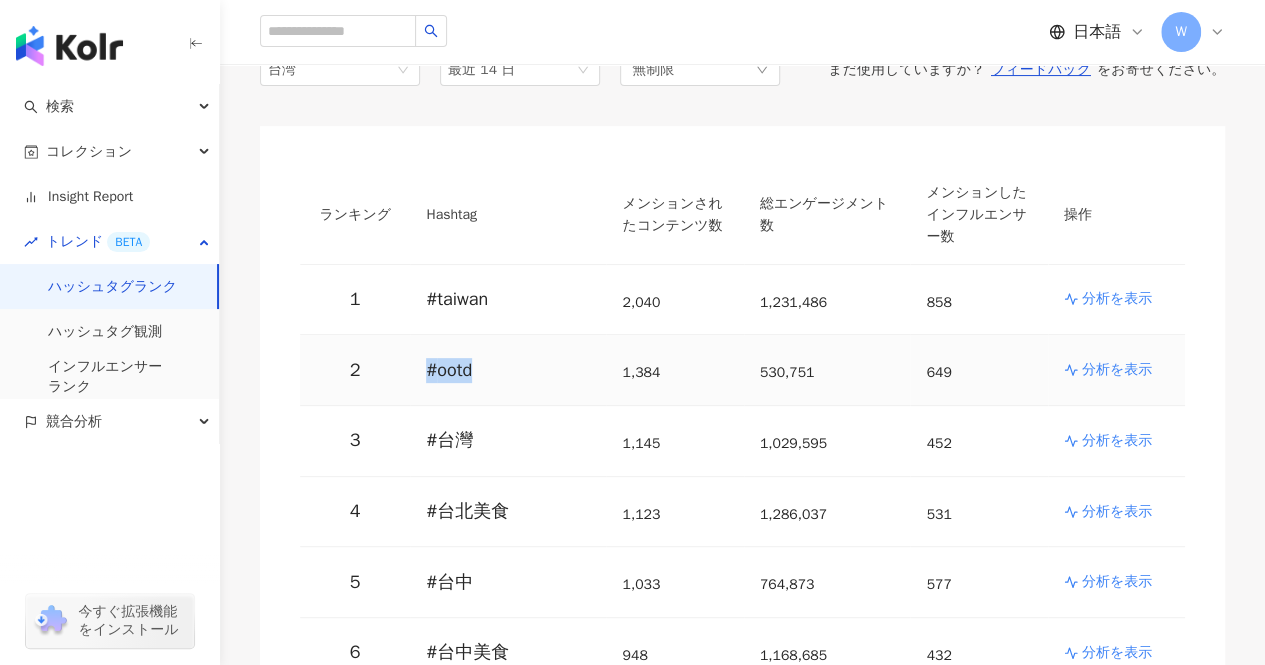 drag, startPoint x: 486, startPoint y: 348, endPoint x: 407, endPoint y: 341, distance: 79.30952 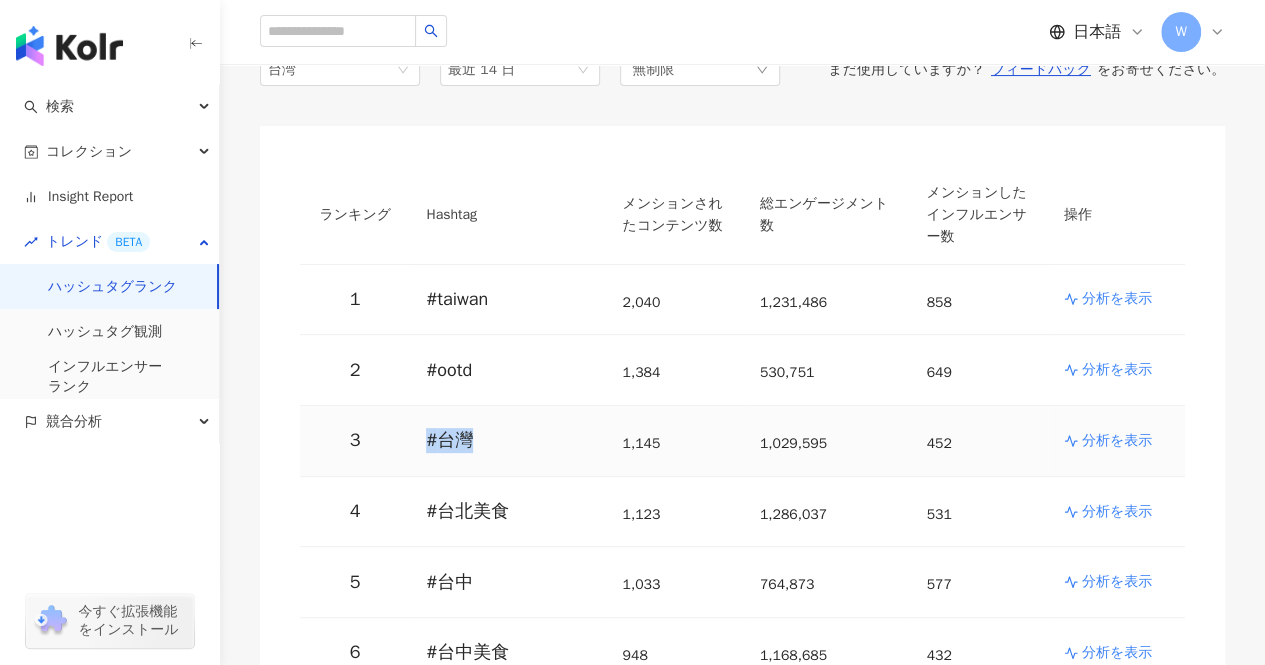 drag, startPoint x: 487, startPoint y: 419, endPoint x: 421, endPoint y: 420, distance: 66.007576 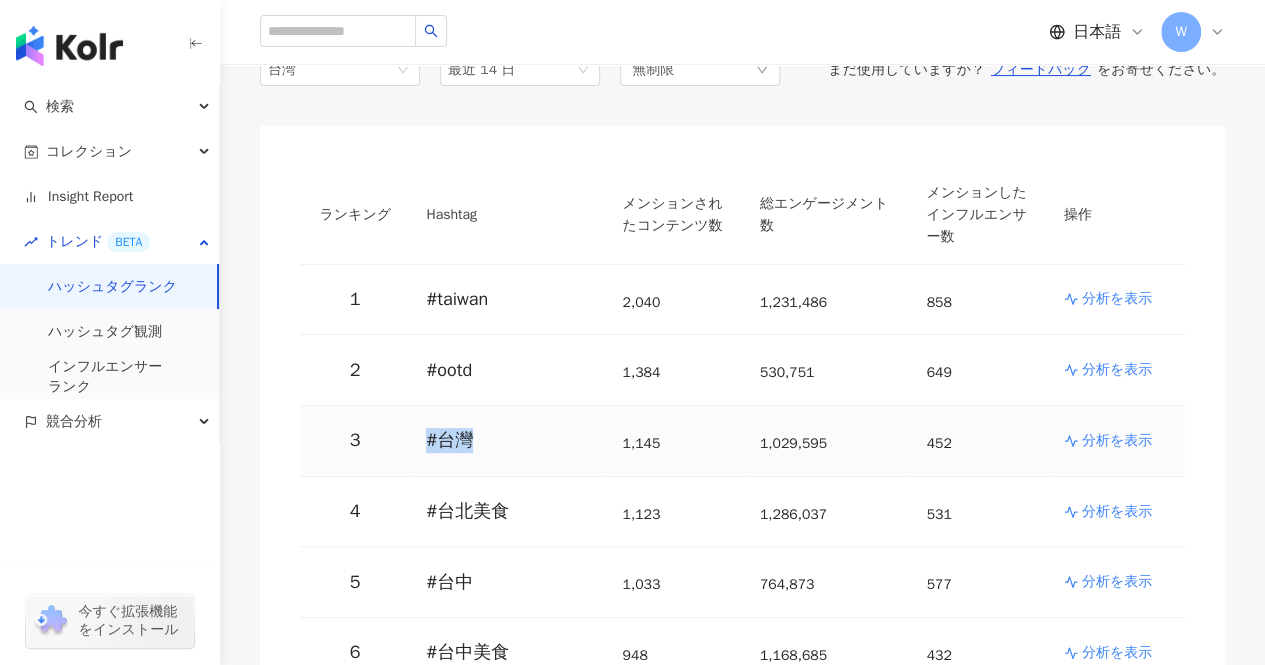 copy on "# 台灣" 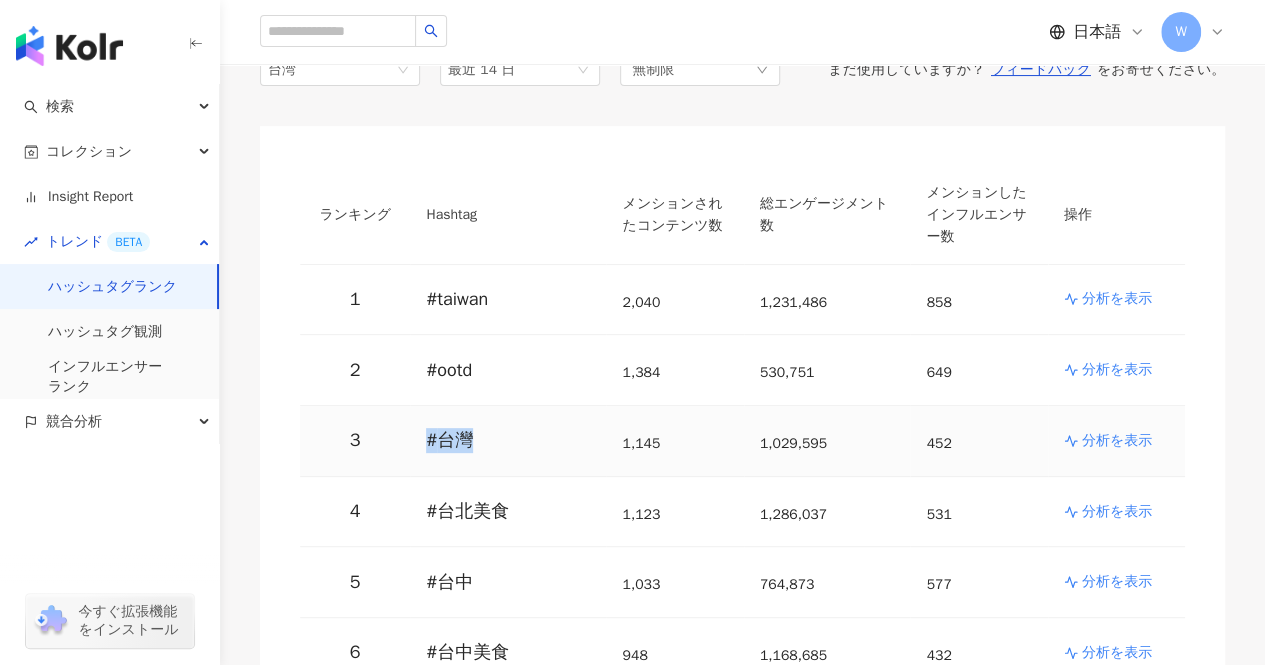 click on "# 台灣" at bounding box center [508, 441] 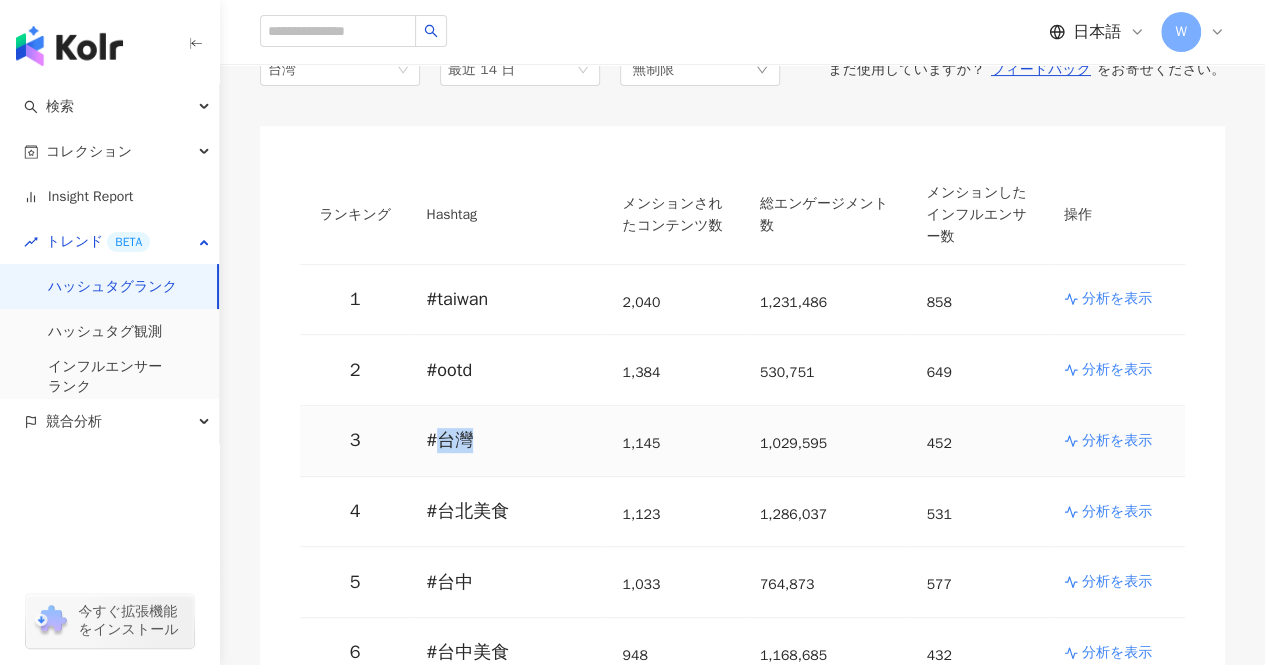 drag, startPoint x: 470, startPoint y: 422, endPoint x: 435, endPoint y: 417, distance: 35.35534 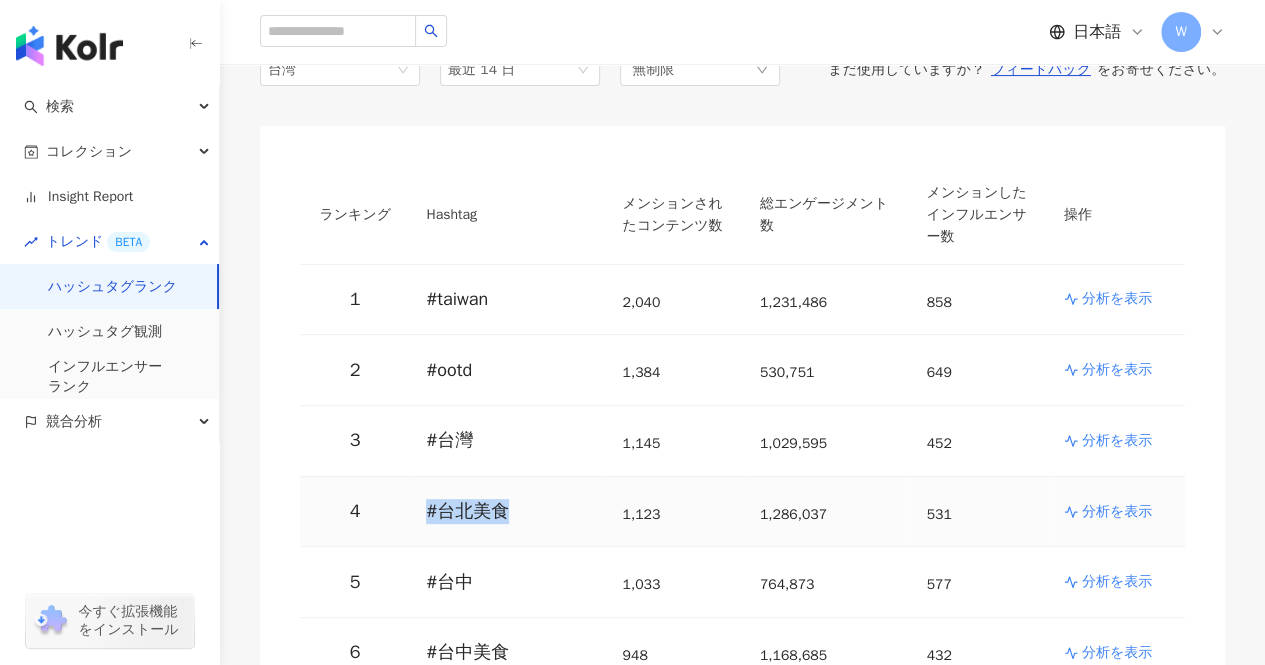 drag, startPoint x: 524, startPoint y: 491, endPoint x: 405, endPoint y: 484, distance: 119.2057 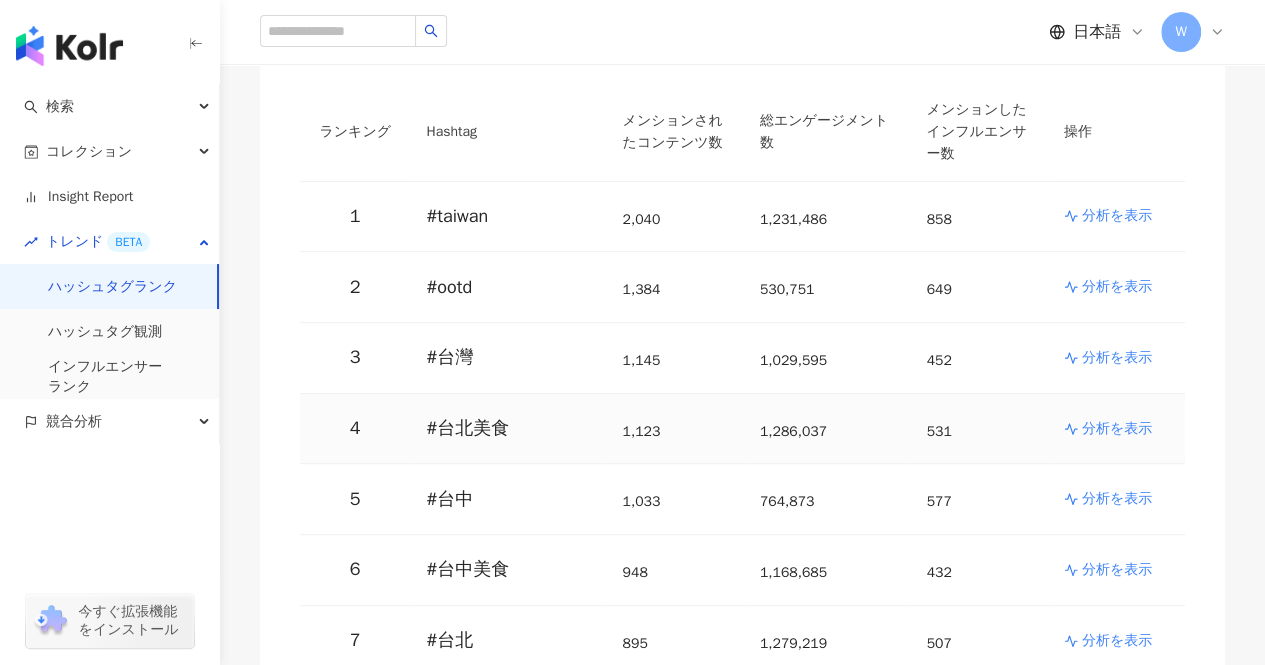 scroll, scrollTop: 400, scrollLeft: 0, axis: vertical 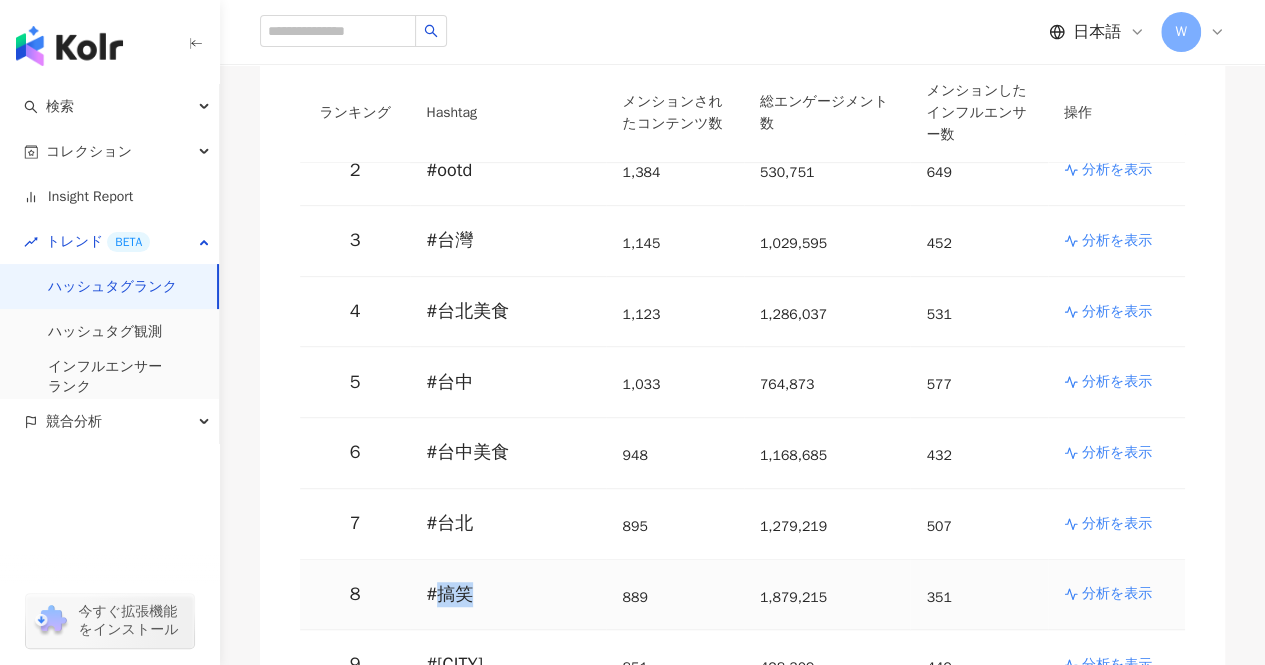 drag, startPoint x: 500, startPoint y: 571, endPoint x: 434, endPoint y: 565, distance: 66.27216 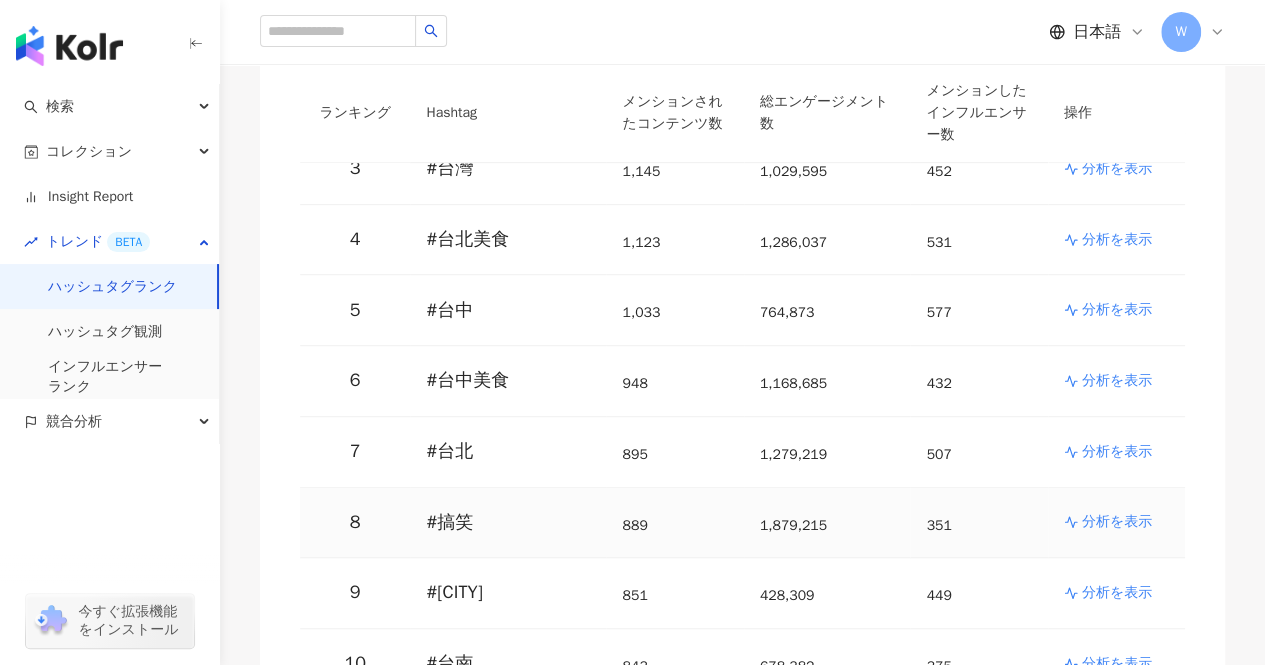 scroll, scrollTop: 600, scrollLeft: 0, axis: vertical 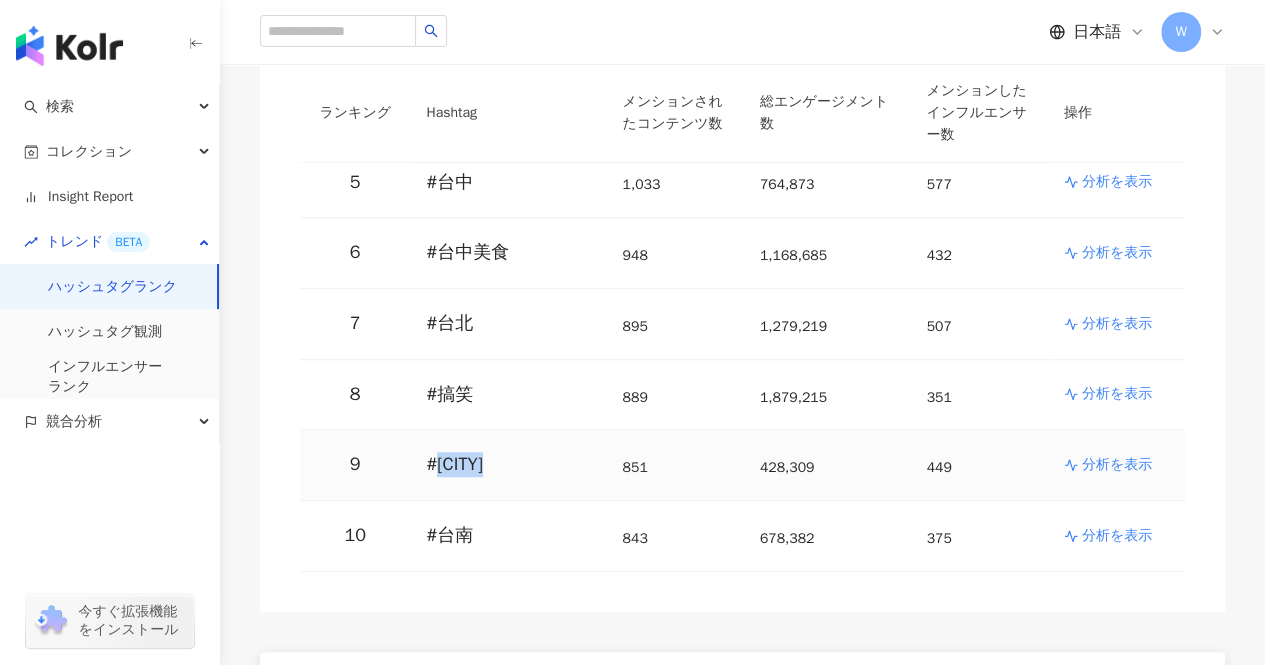 drag, startPoint x: 486, startPoint y: 439, endPoint x: 437, endPoint y: 438, distance: 49.010204 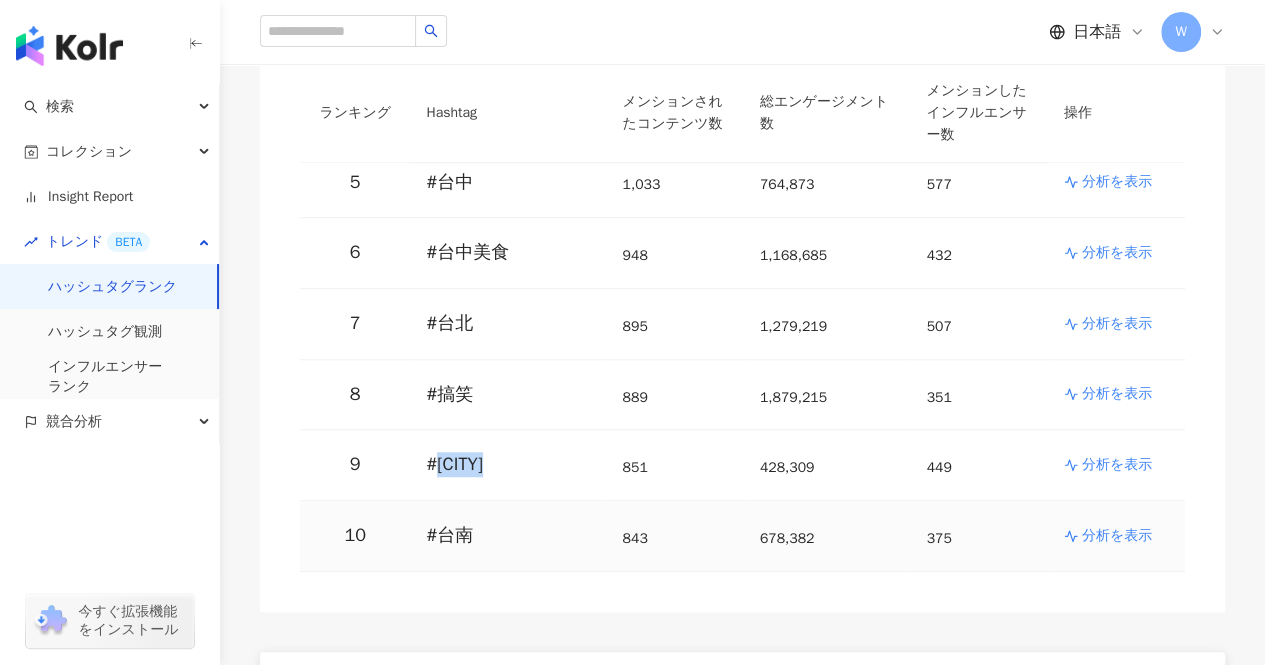 copy on "[CITY]" 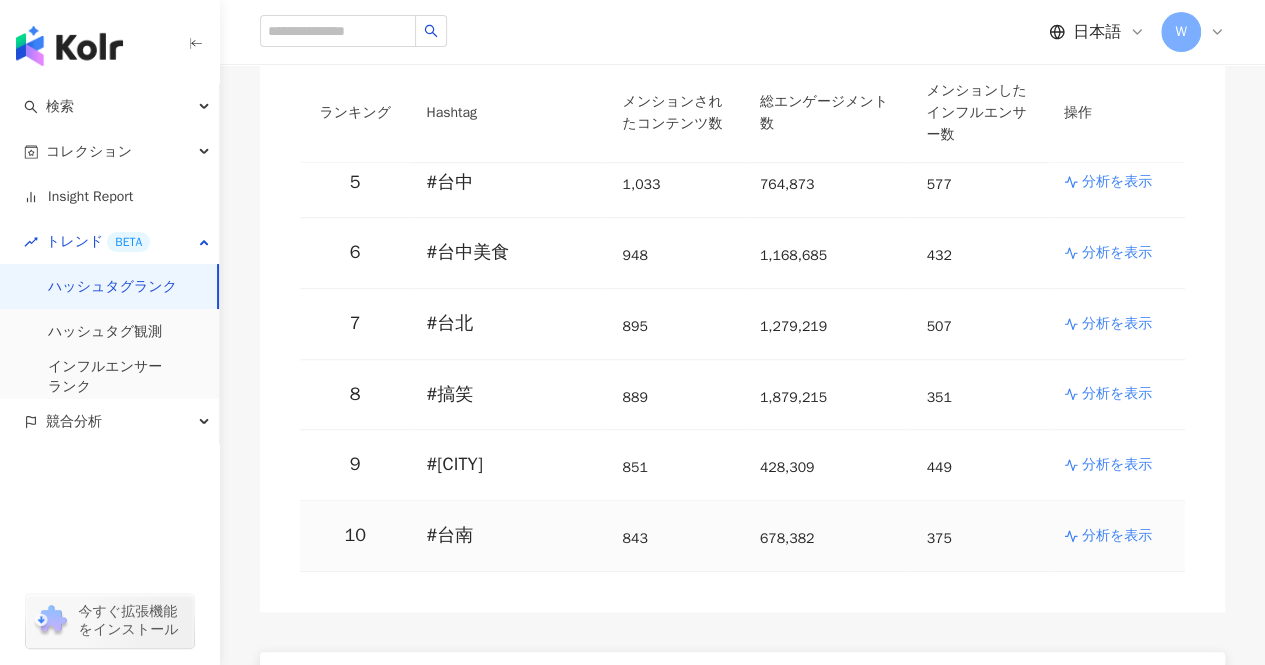 click on "# 台南" at bounding box center [508, 535] 